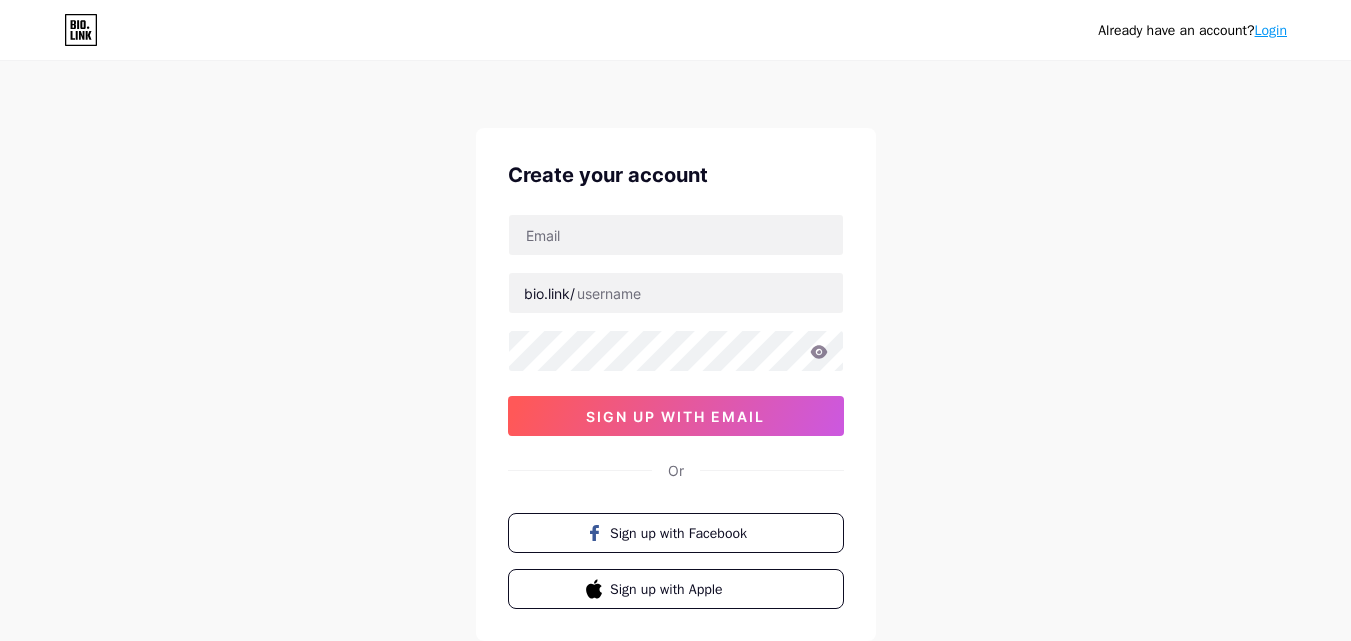 scroll, scrollTop: 0, scrollLeft: 0, axis: both 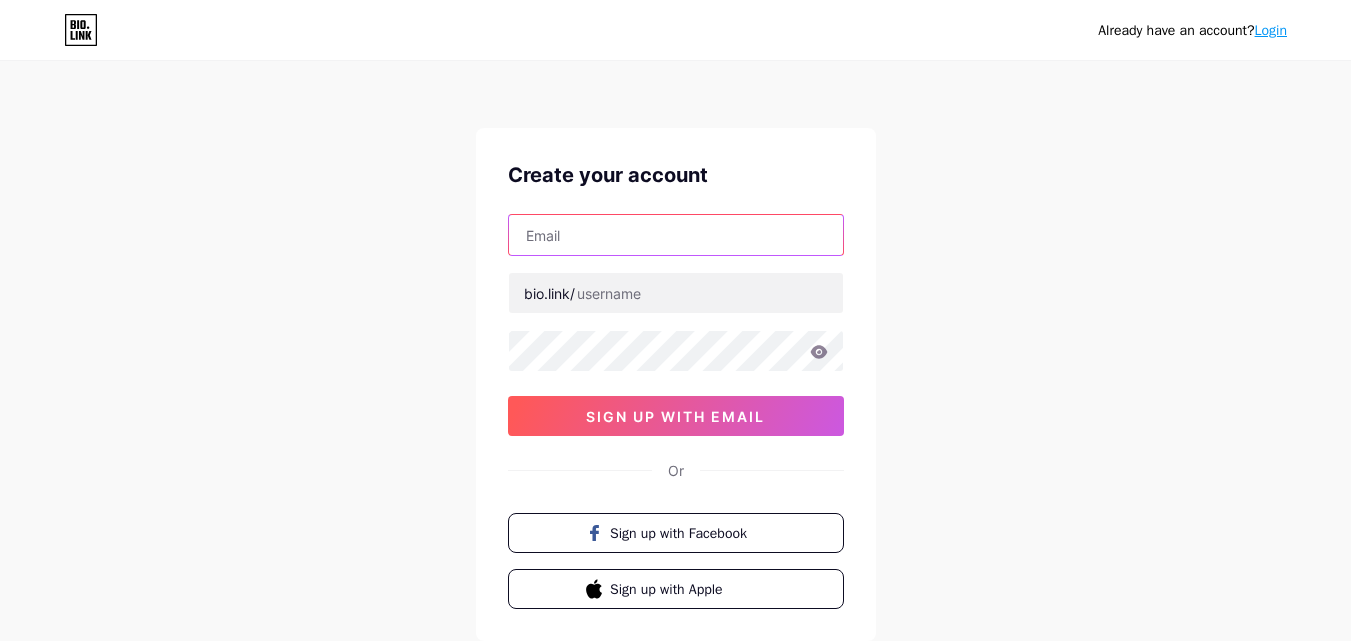 click at bounding box center (676, 235) 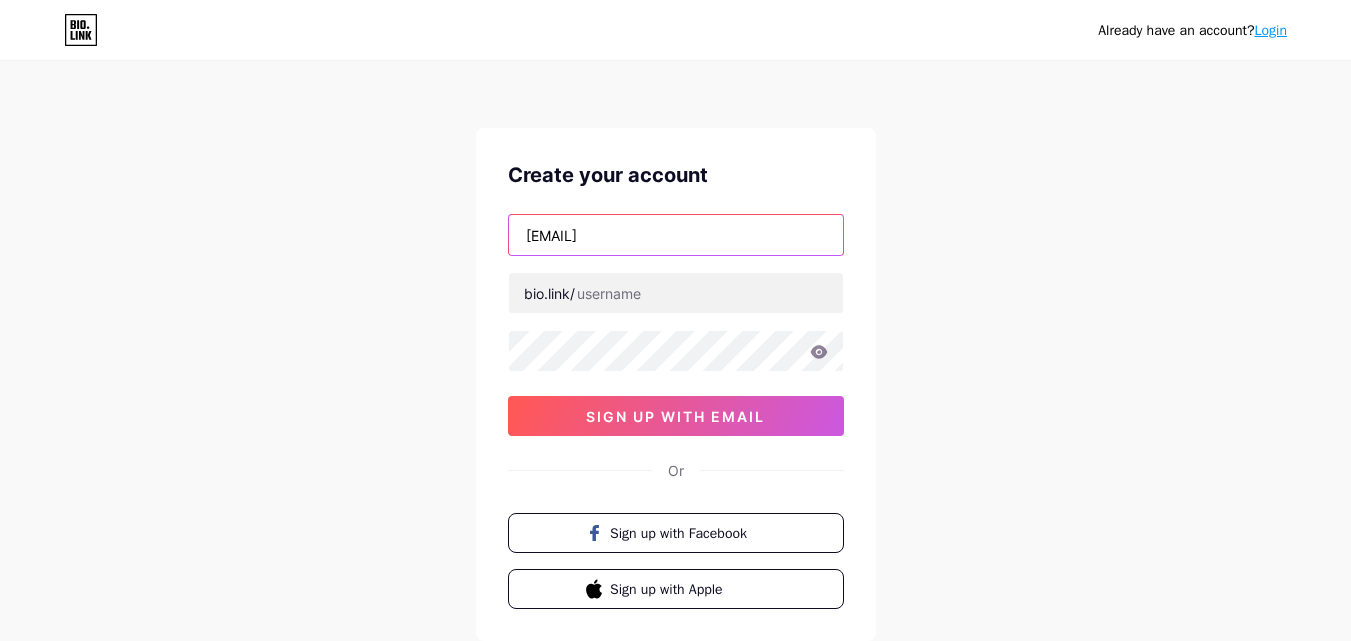 type on "[EMAIL]" 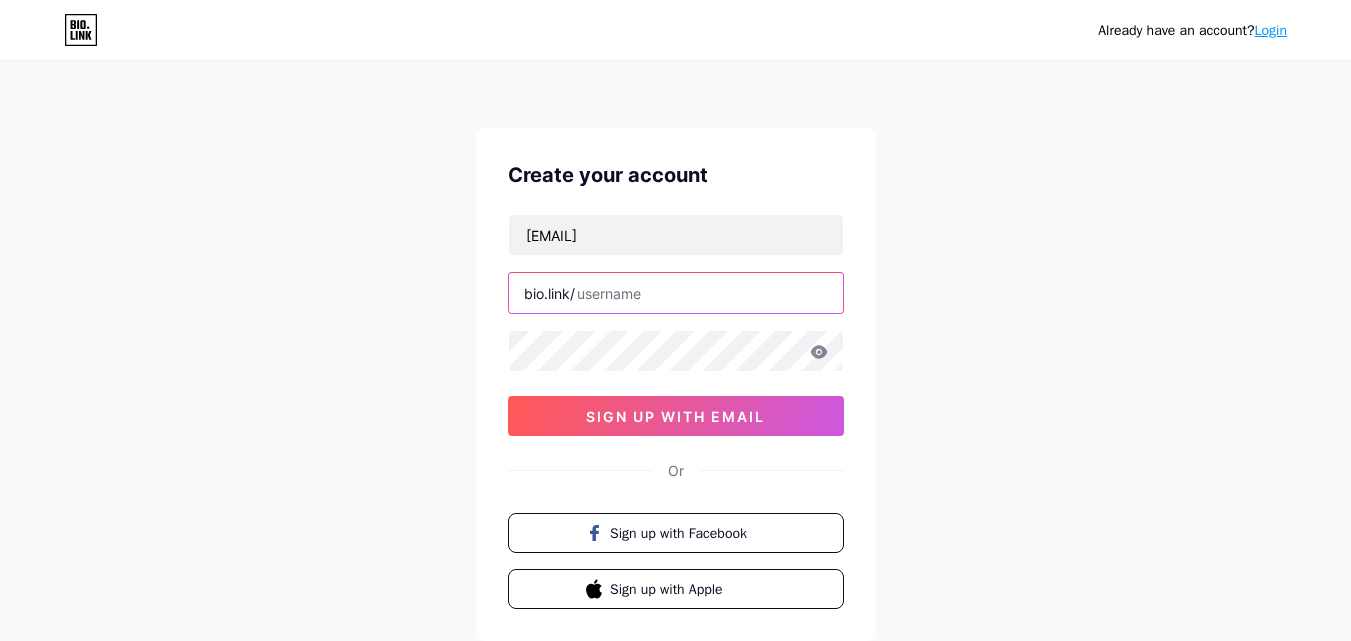 click at bounding box center (676, 293) 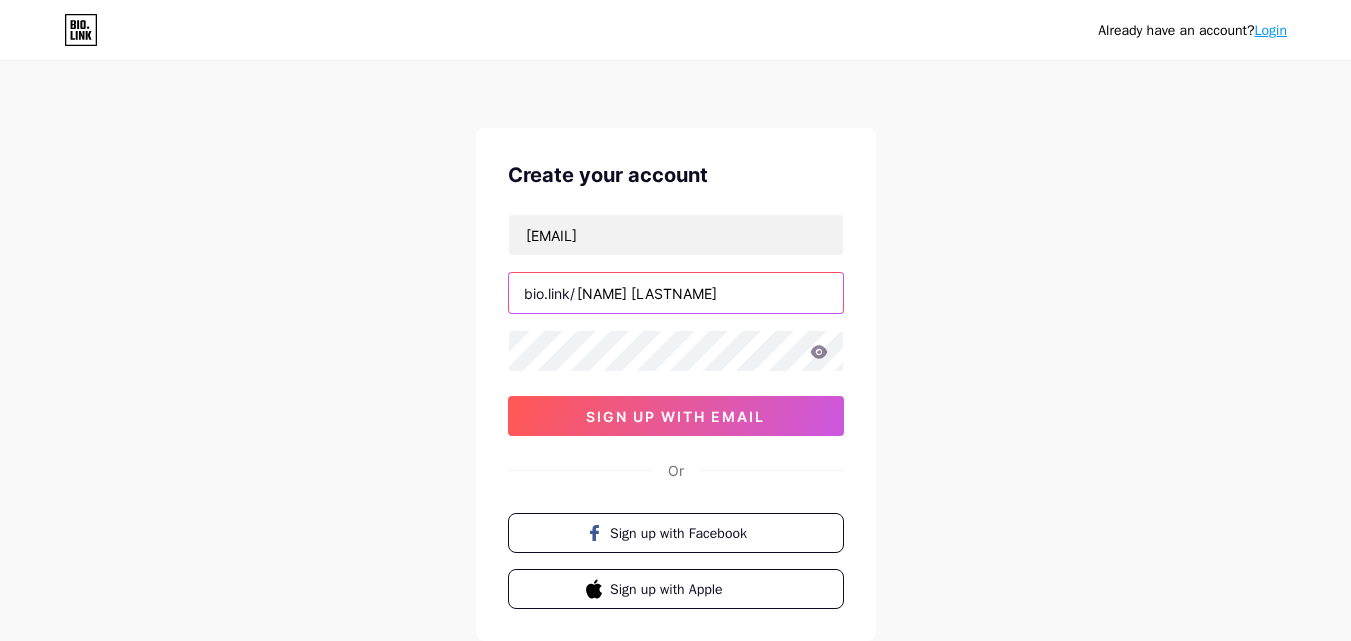 type on "[NAME] [LASTNAME]" 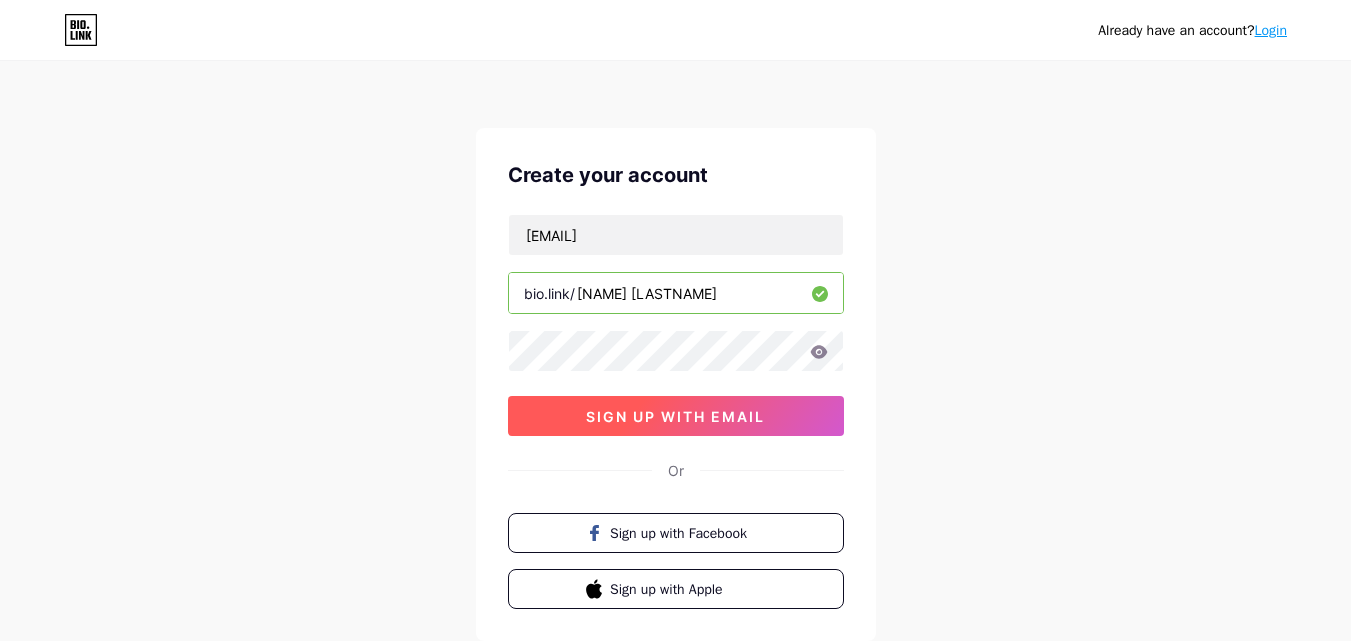 click on "sign up with email" at bounding box center [675, 416] 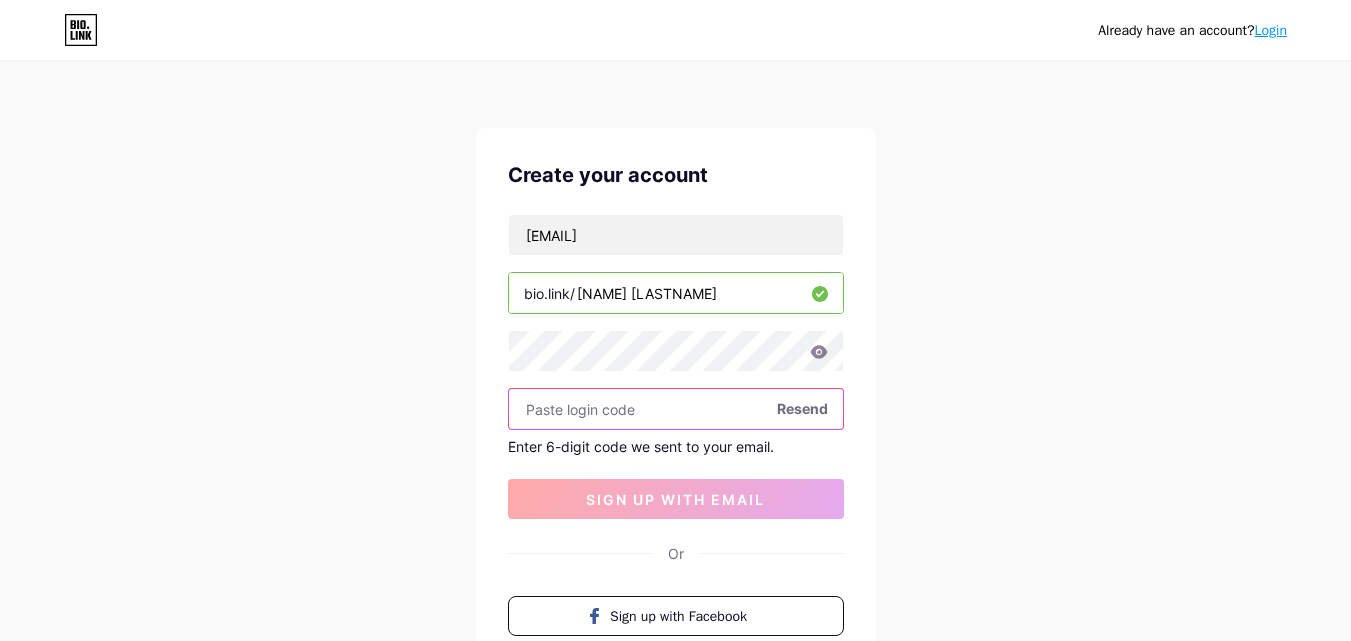 click at bounding box center (676, 409) 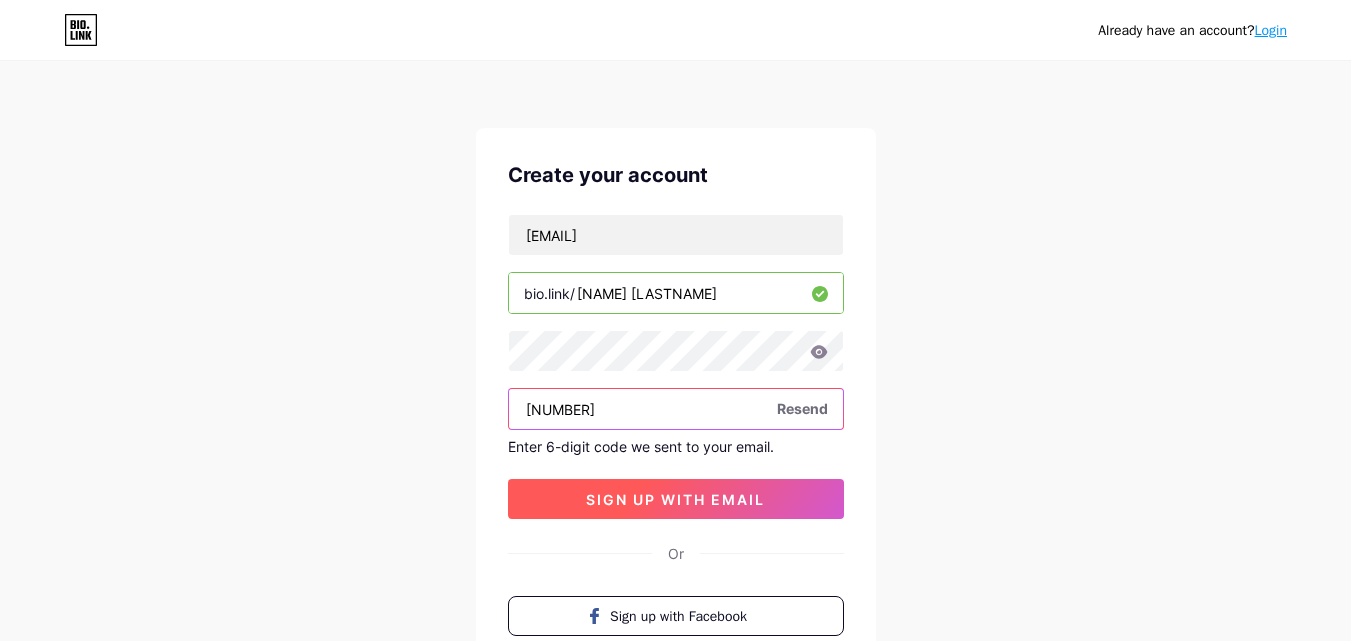 type on "[NUMBER]" 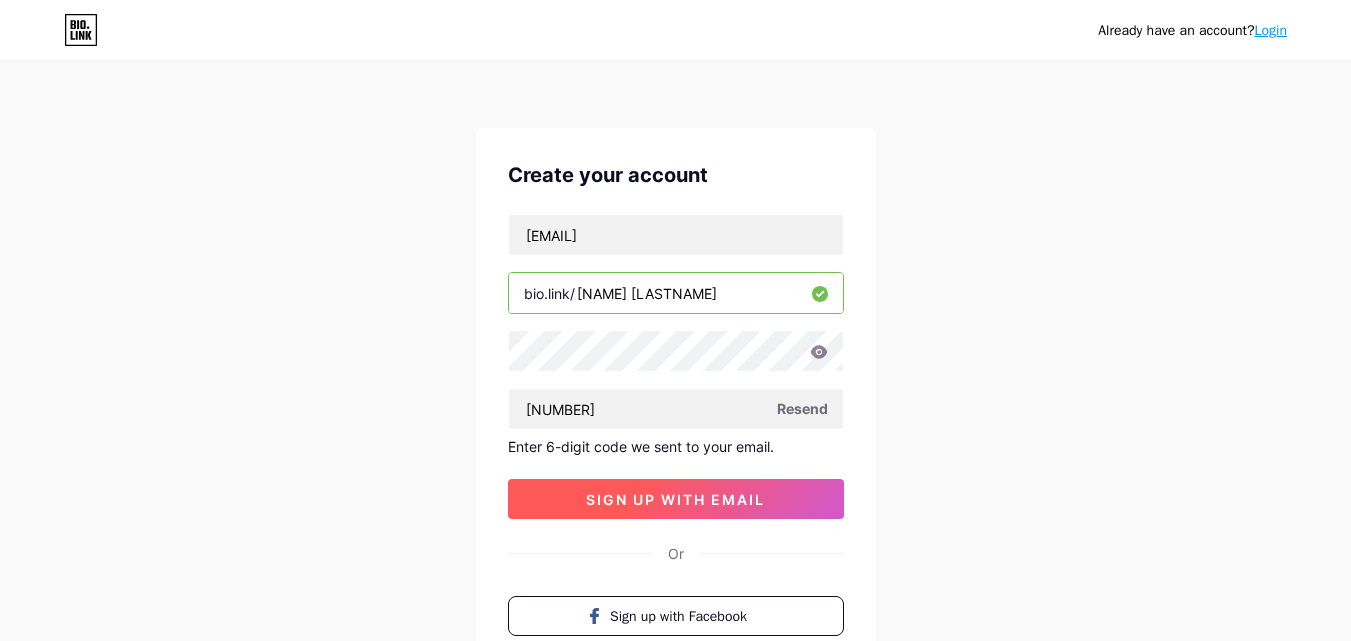 click on "sign up with email" at bounding box center [676, 499] 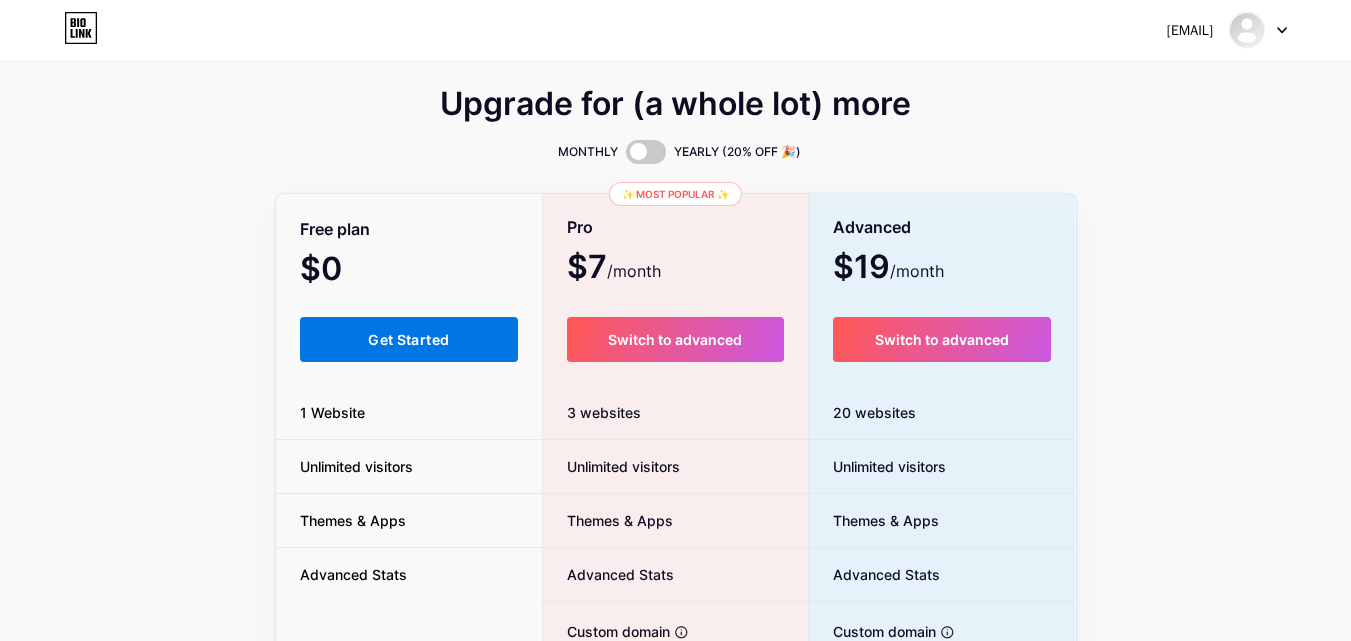 click on "Get Started" at bounding box center [408, 339] 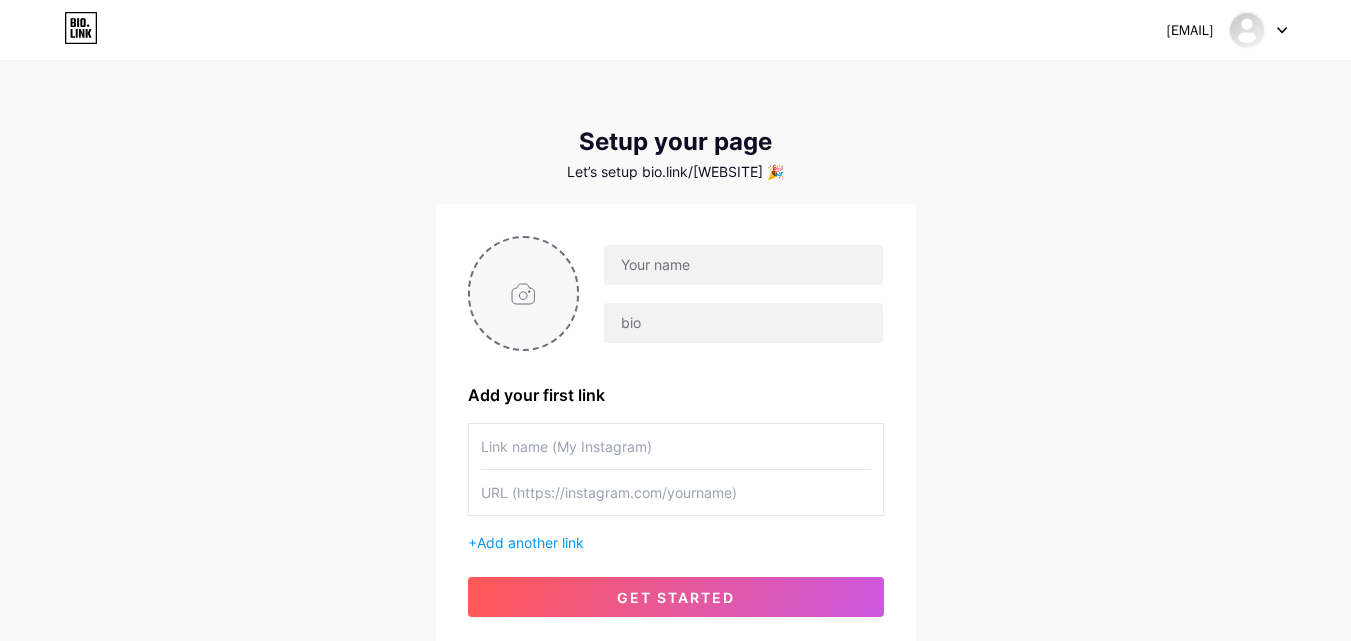 click at bounding box center [524, 293] 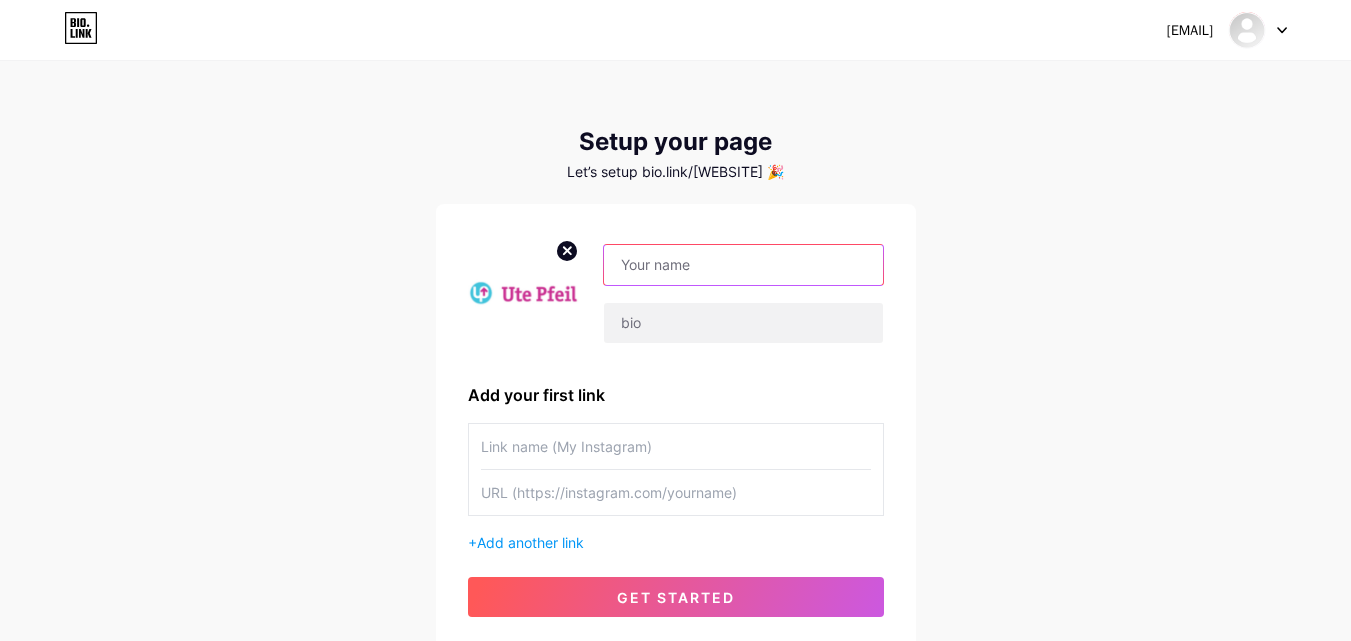 click at bounding box center (743, 265) 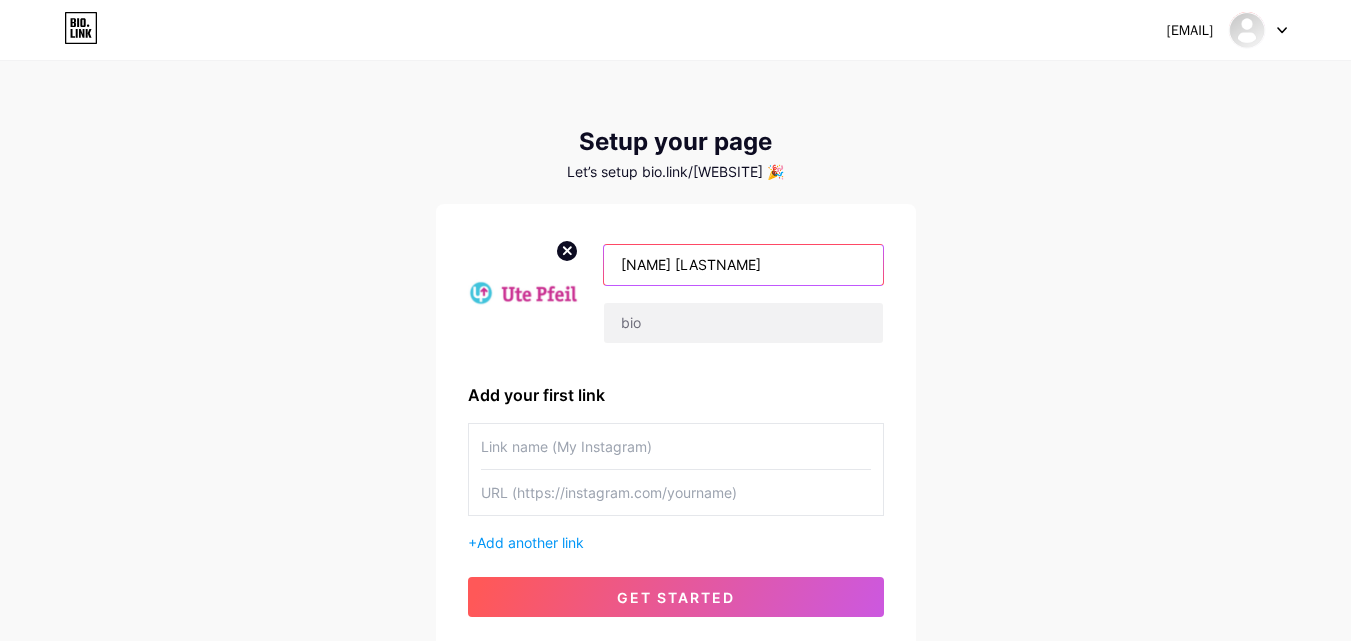 click on "[NAME] [LASTNAME]" at bounding box center [743, 265] 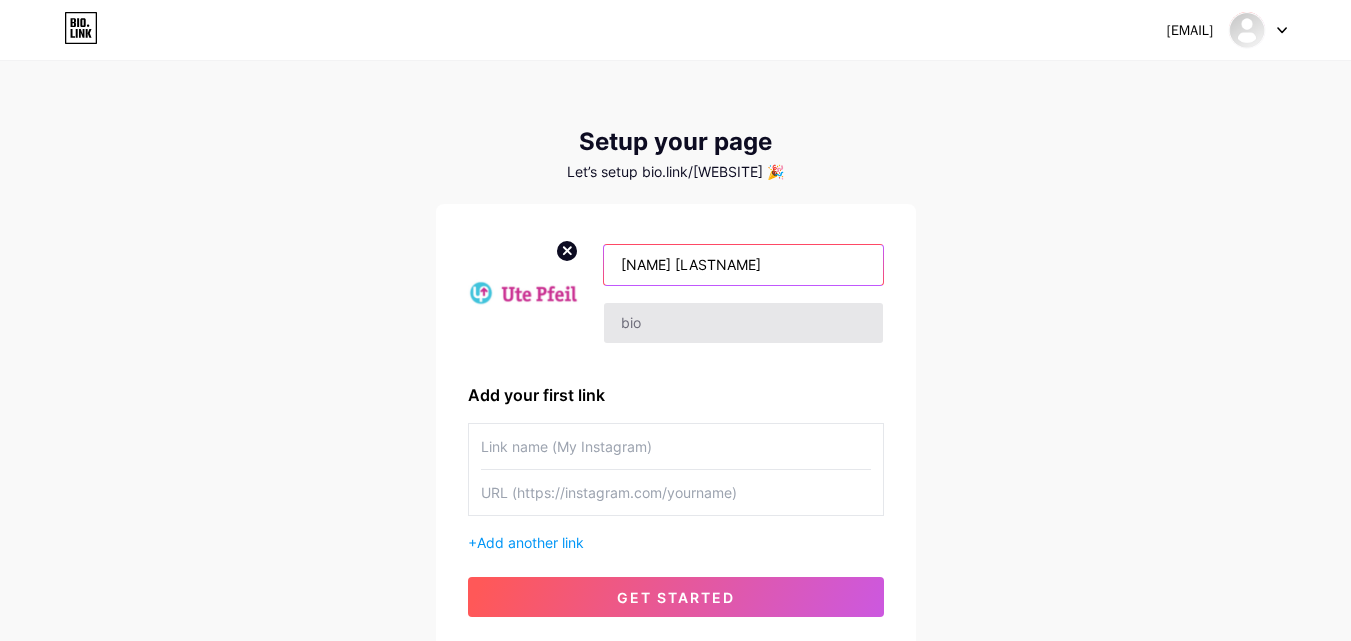 type on "[NAME] [LASTNAME]" 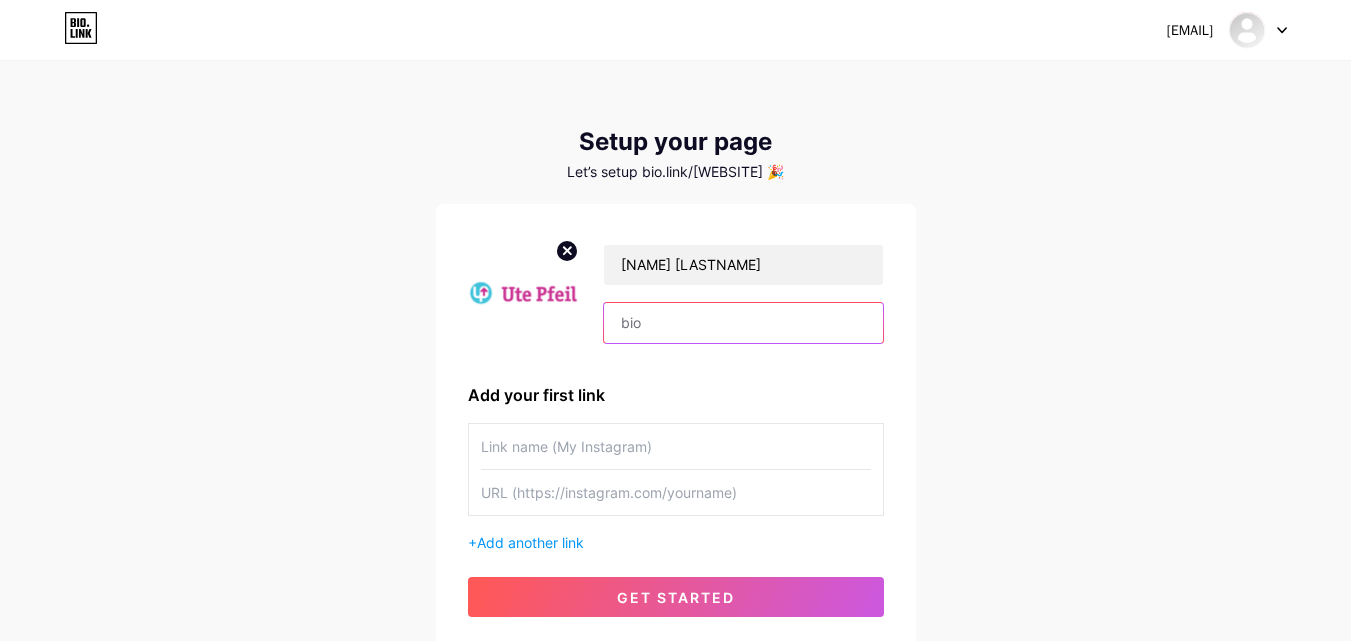 click at bounding box center (743, 323) 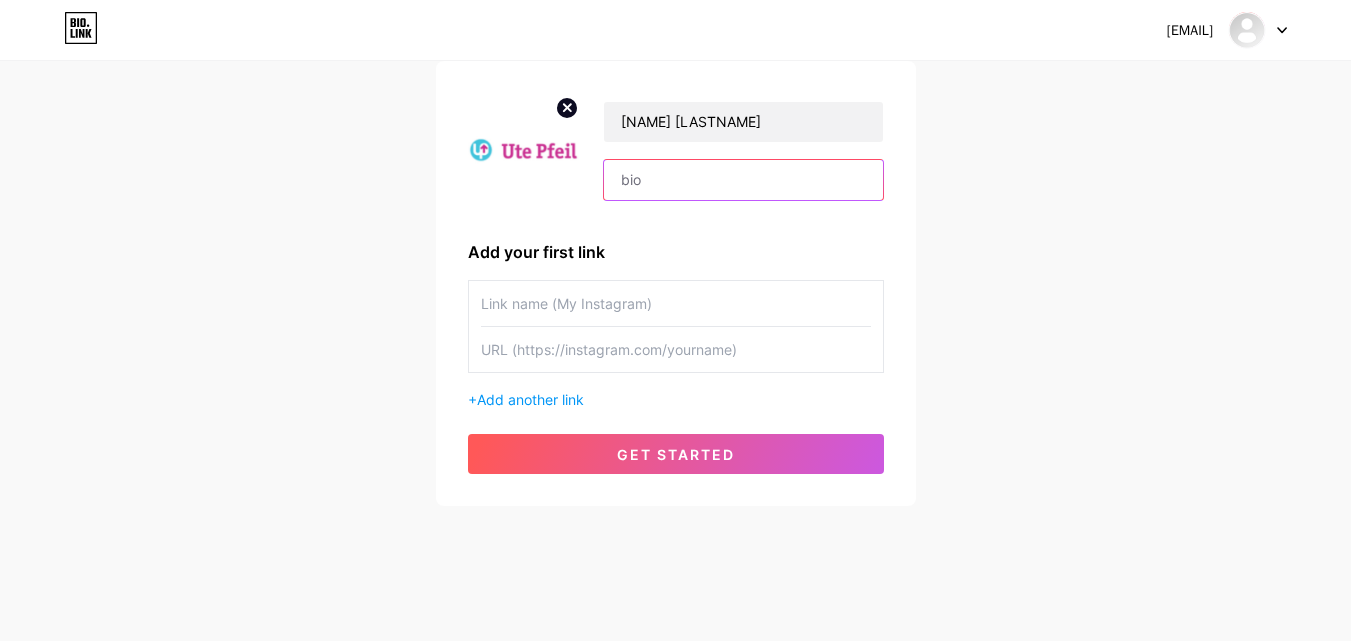 scroll, scrollTop: 152, scrollLeft: 0, axis: vertical 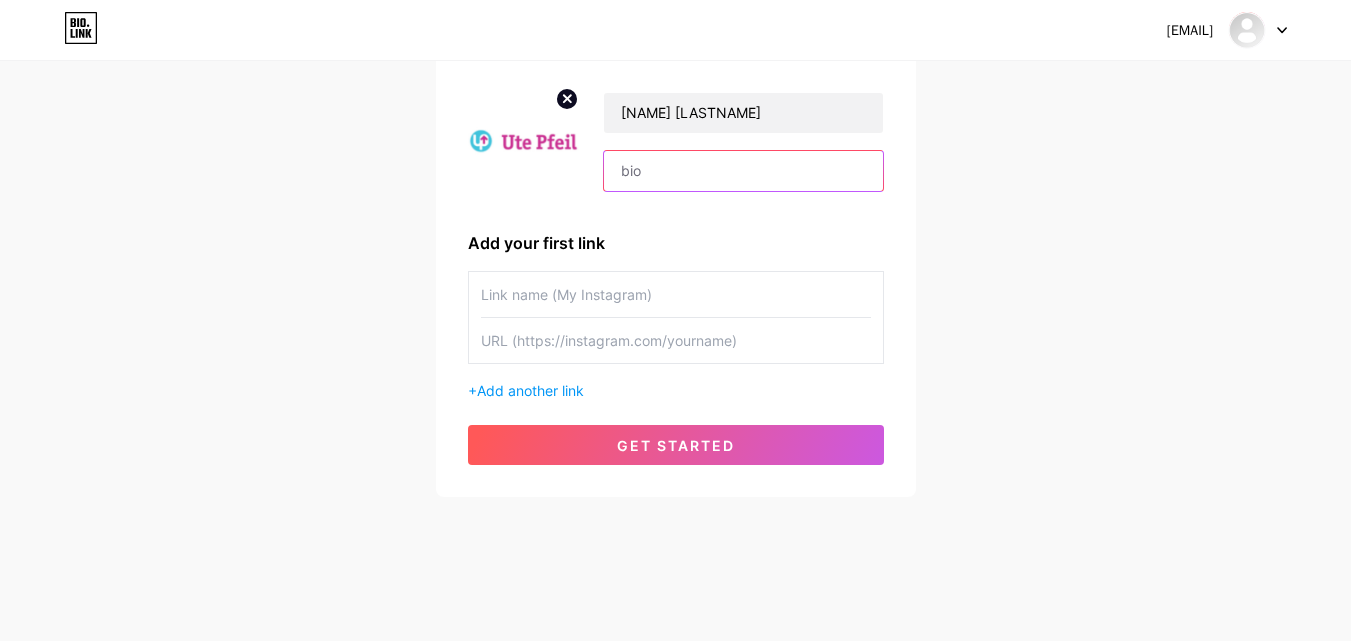 click at bounding box center [743, 171] 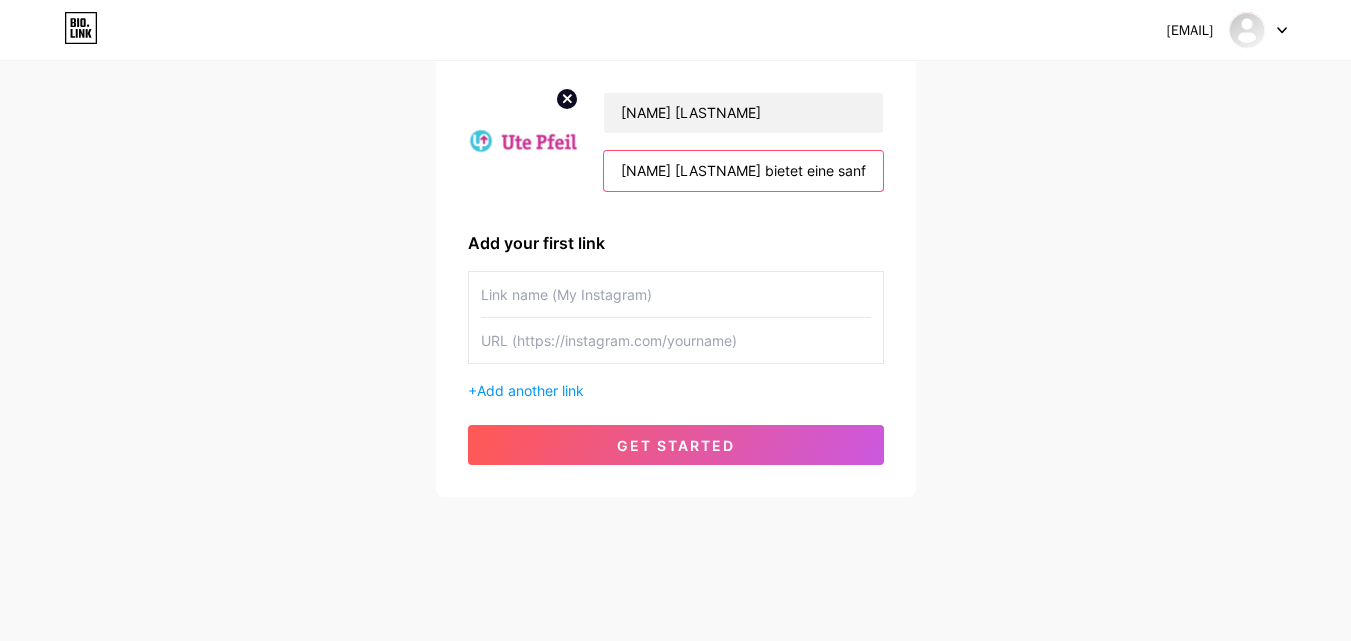 scroll, scrollTop: 0, scrollLeft: 3093, axis: horizontal 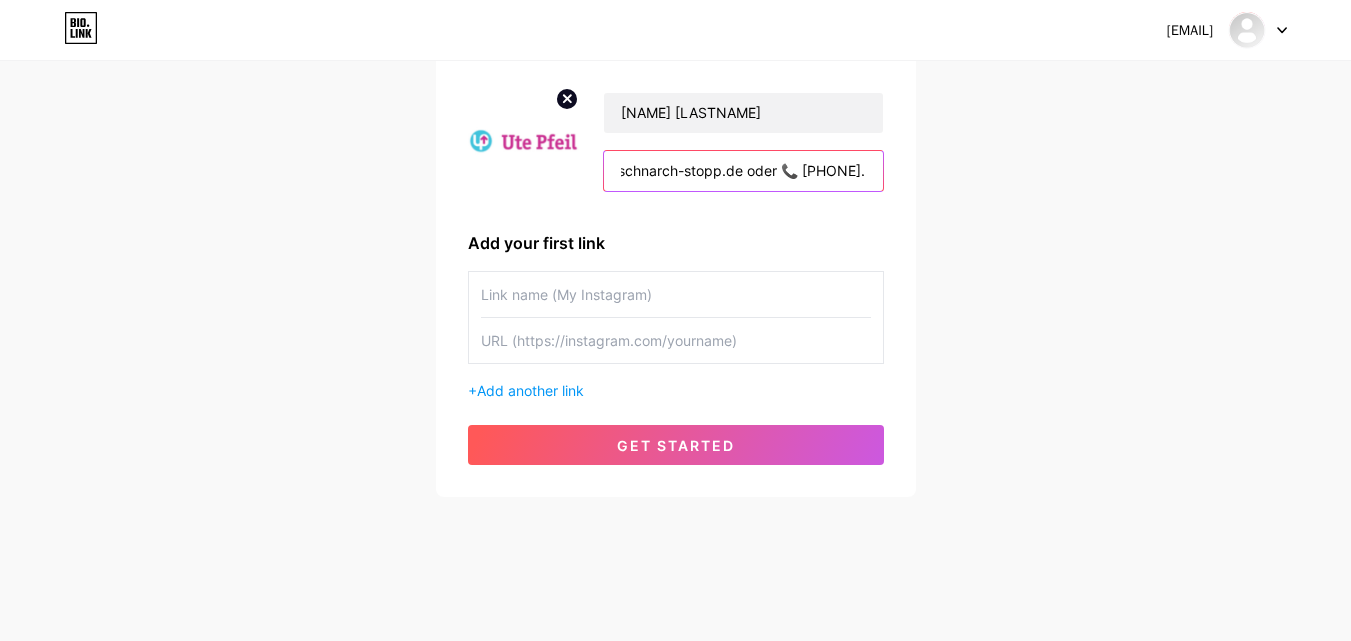 type on "[NAME] [LASTNAME] bietet eine sanfte Lösung gegen Schnarchen – für Erwachsene und Kinder. Der OFT®-Schnarchstopper unterstützt die Nasenatmung, verhindert Atemaussetzer und hilft, Schnarchen sofort zu stoppen. Besonders hilfreich, wenn dein Kind laut oder extrem schnarcht – auch ohne Schnupfen. Erfahre, was hilft, wenn Kinder schnarchen, welche Ursachen Schnarchen bei Kindern hat und wie man es wirksam verhindern kann. Mehr Infos unter www.schnarch-stopp.de oder 📞 [PHONE]." 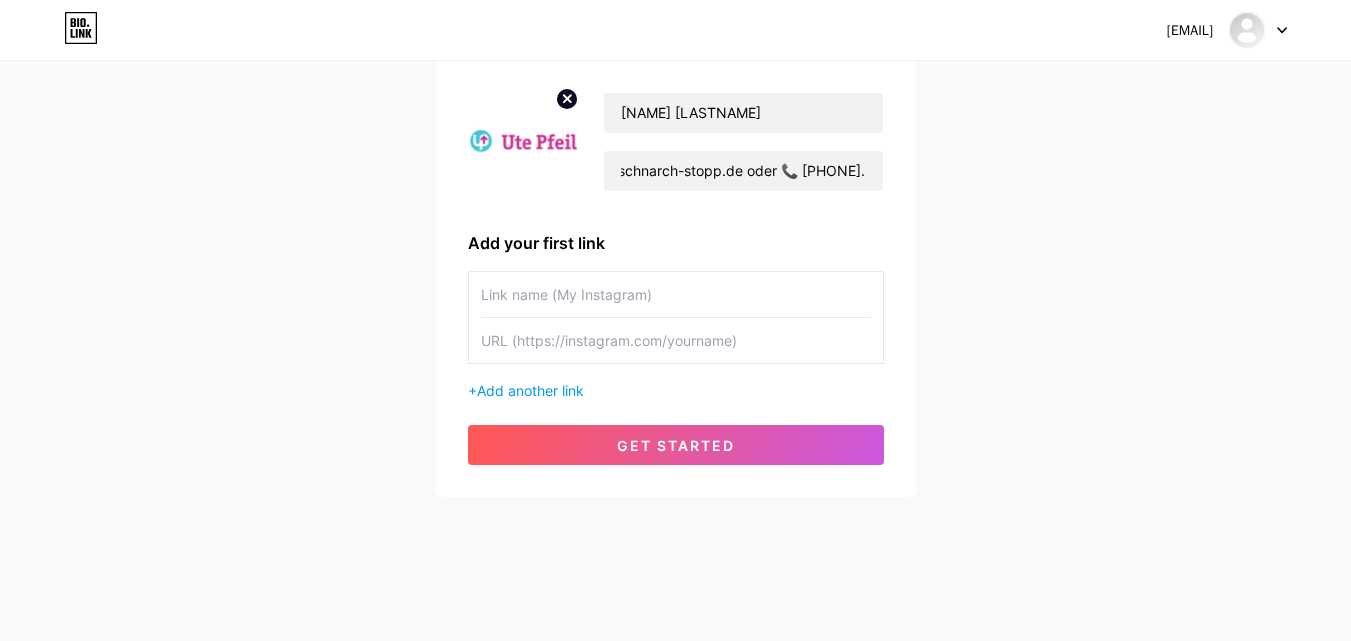 click at bounding box center [676, 294] 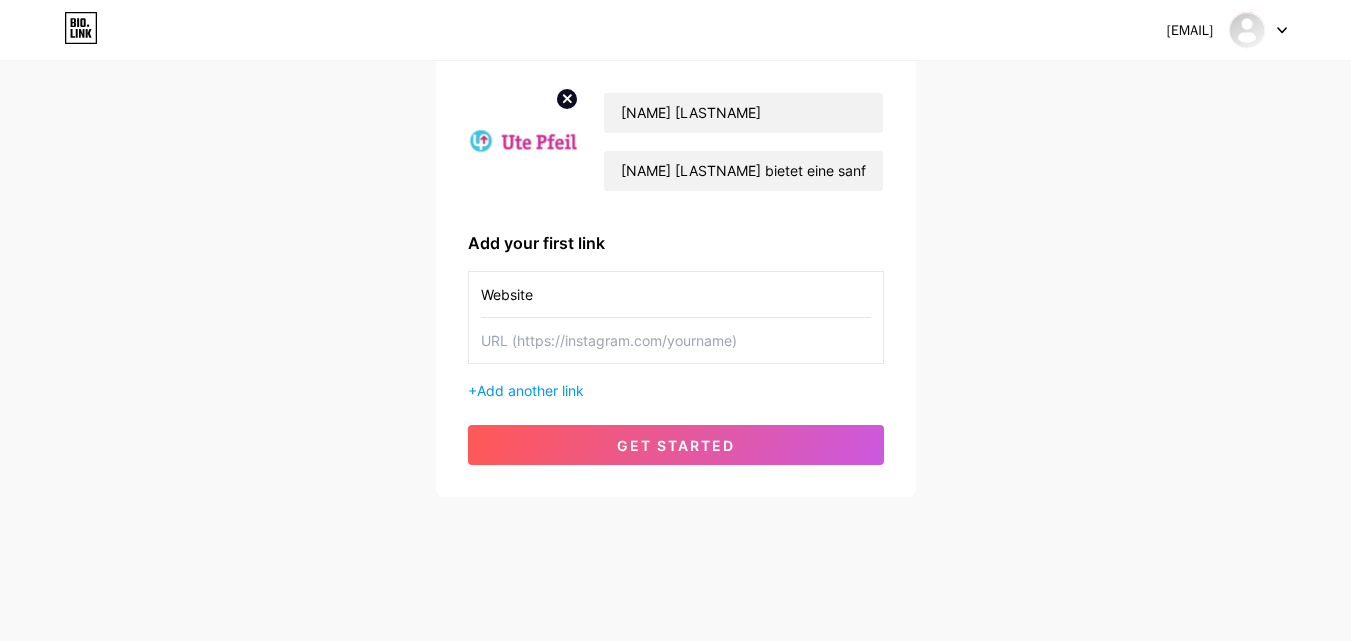 type on "Website" 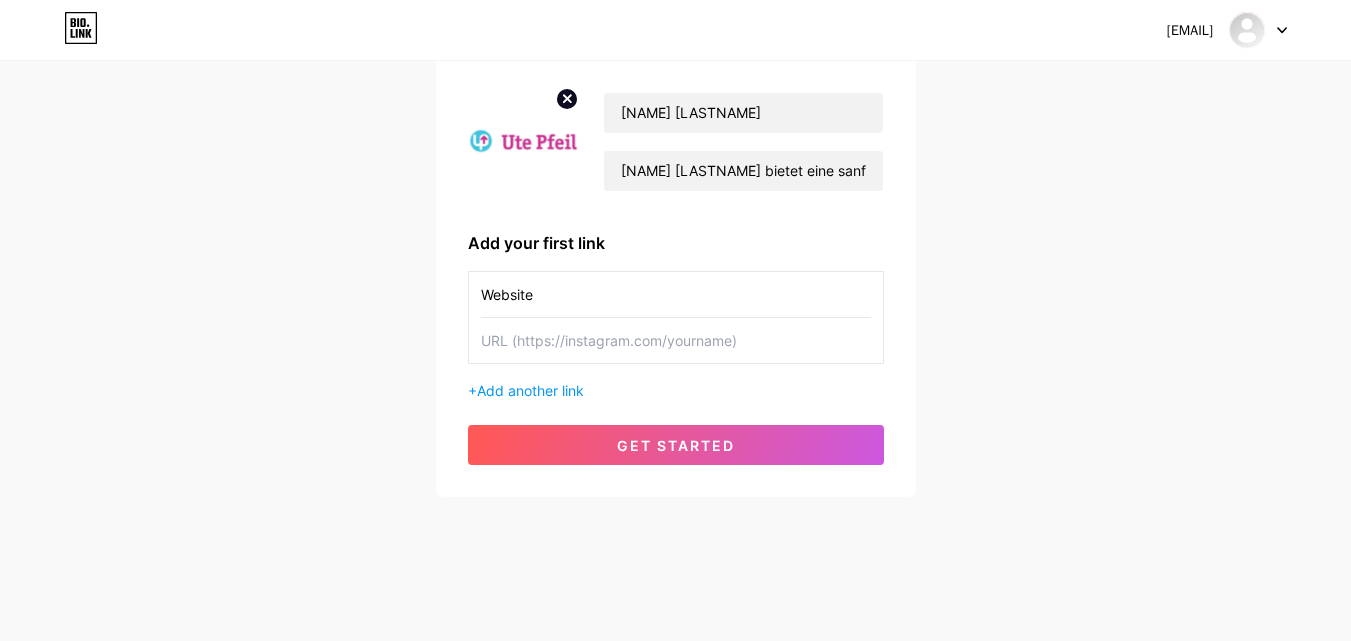 click at bounding box center (676, 340) 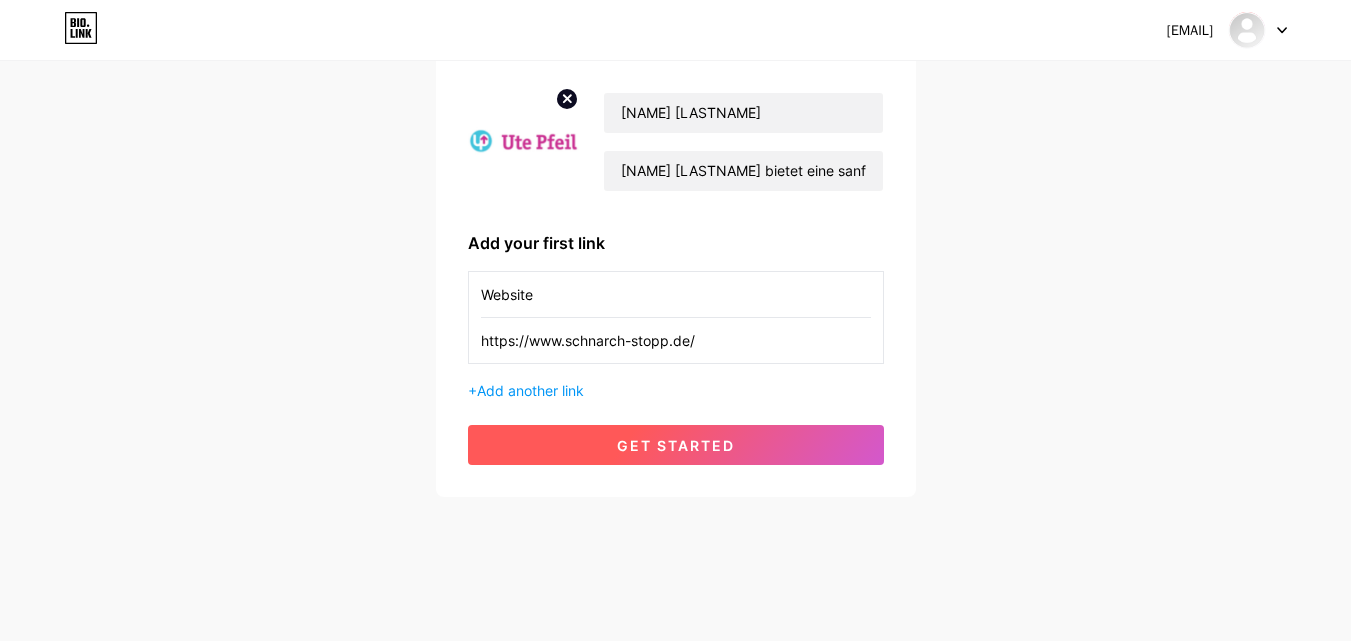 type on "https://www.schnarch-stopp.de/" 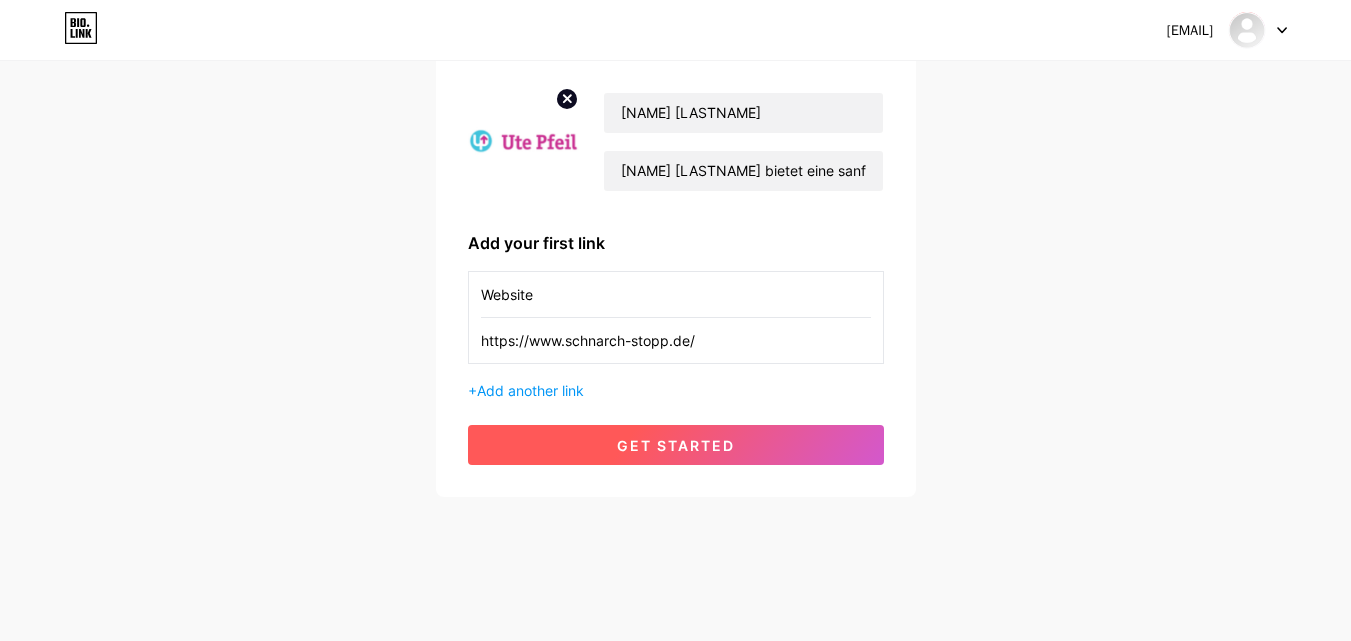 click on "get started" at bounding box center (676, 445) 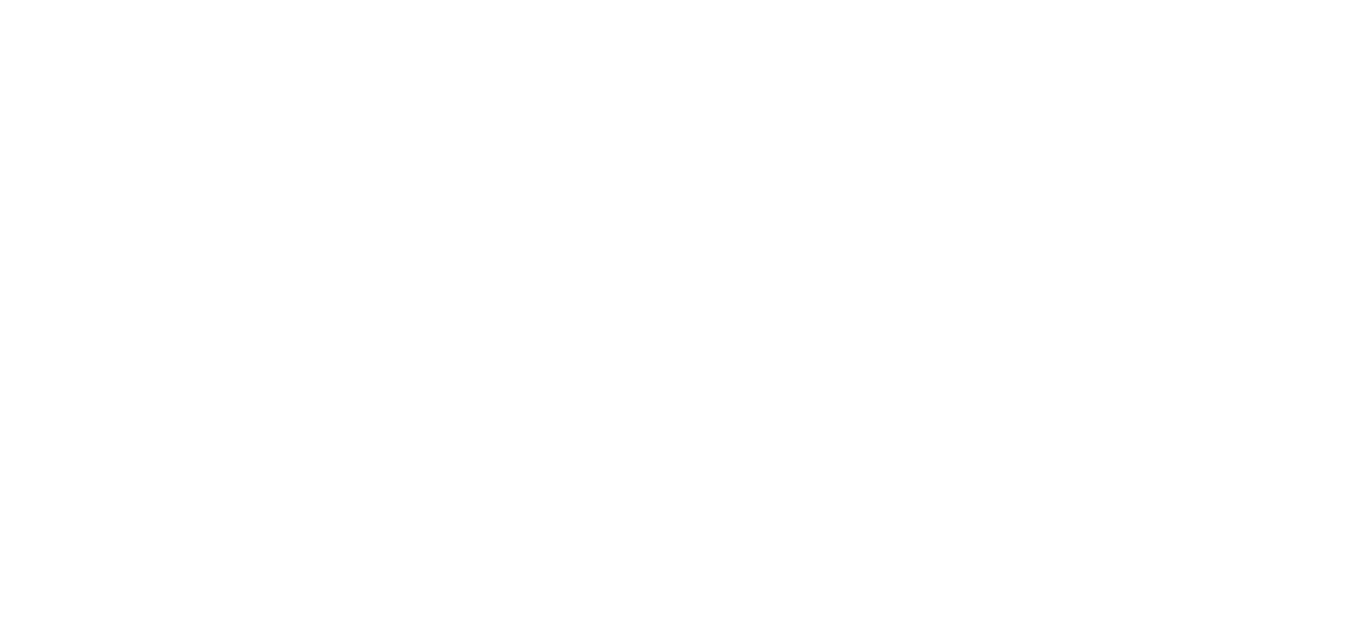 scroll, scrollTop: 0, scrollLeft: 0, axis: both 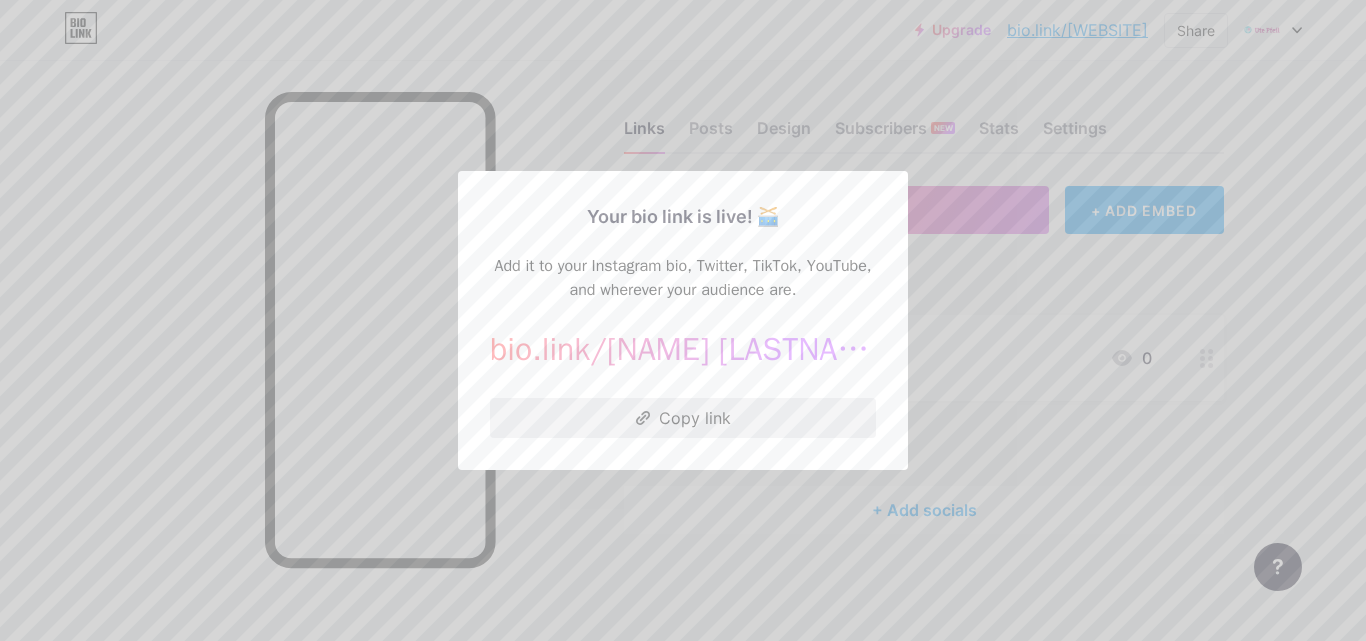 click on "Copy link" at bounding box center (683, 418) 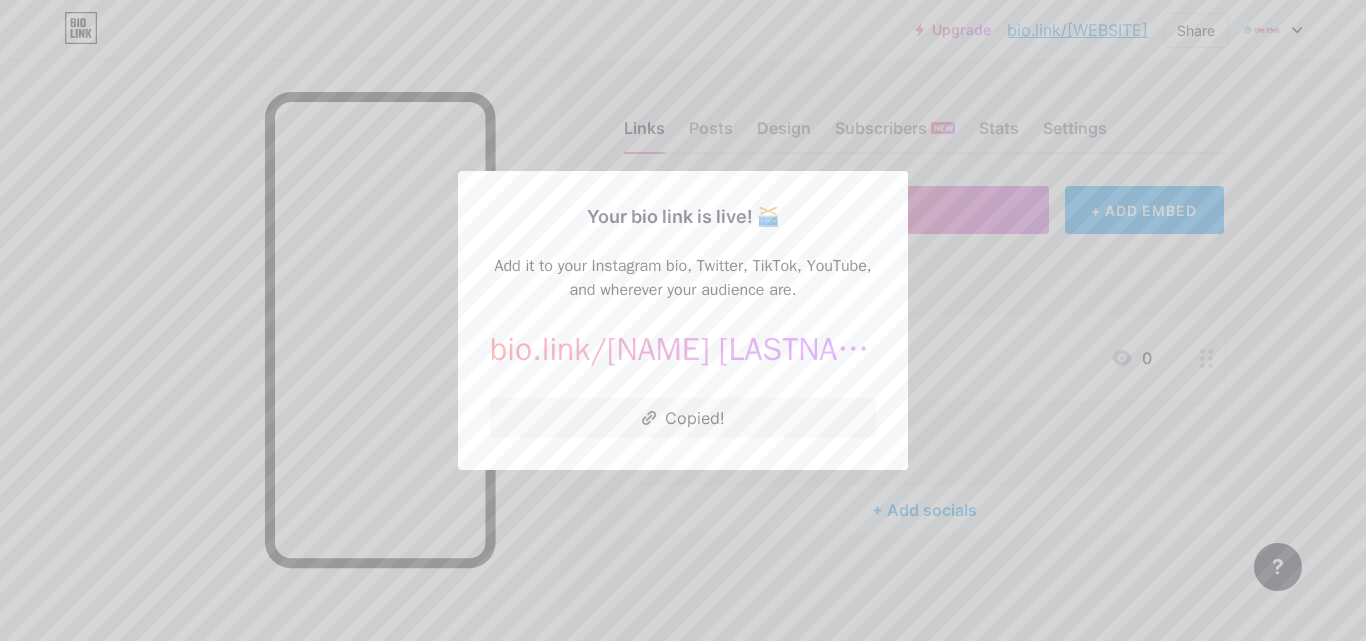 click at bounding box center [683, 320] 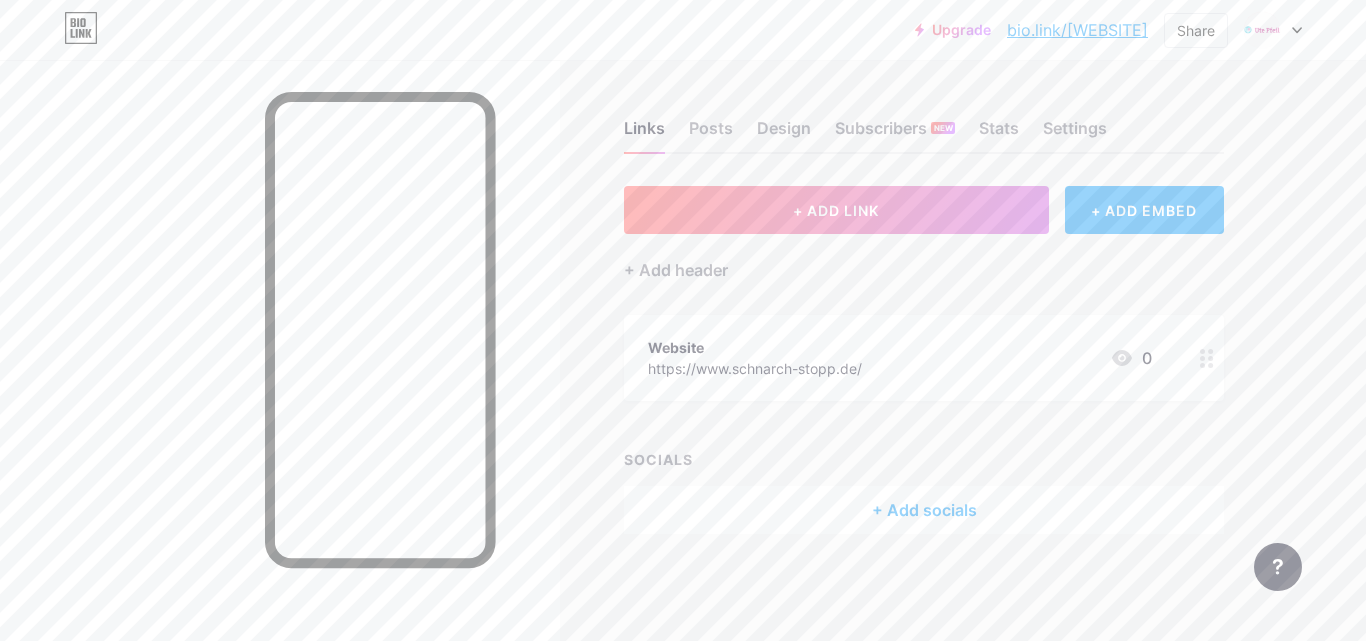 click 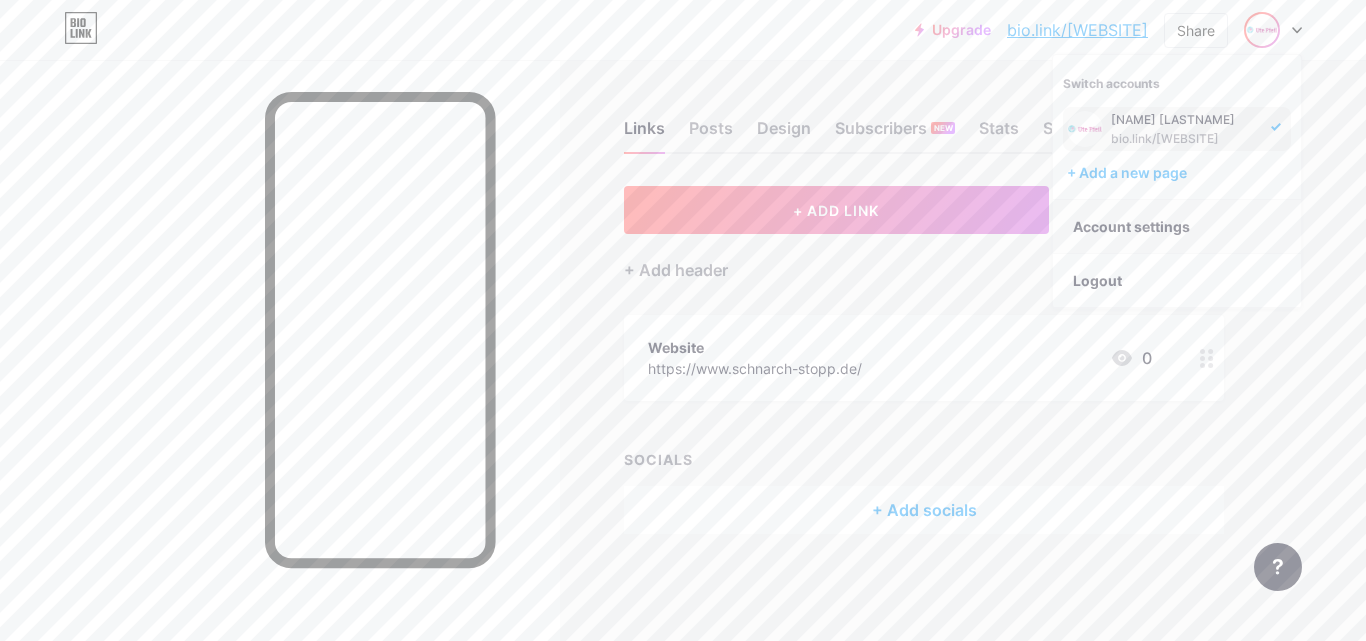 click on "Account settings" at bounding box center (1177, 227) 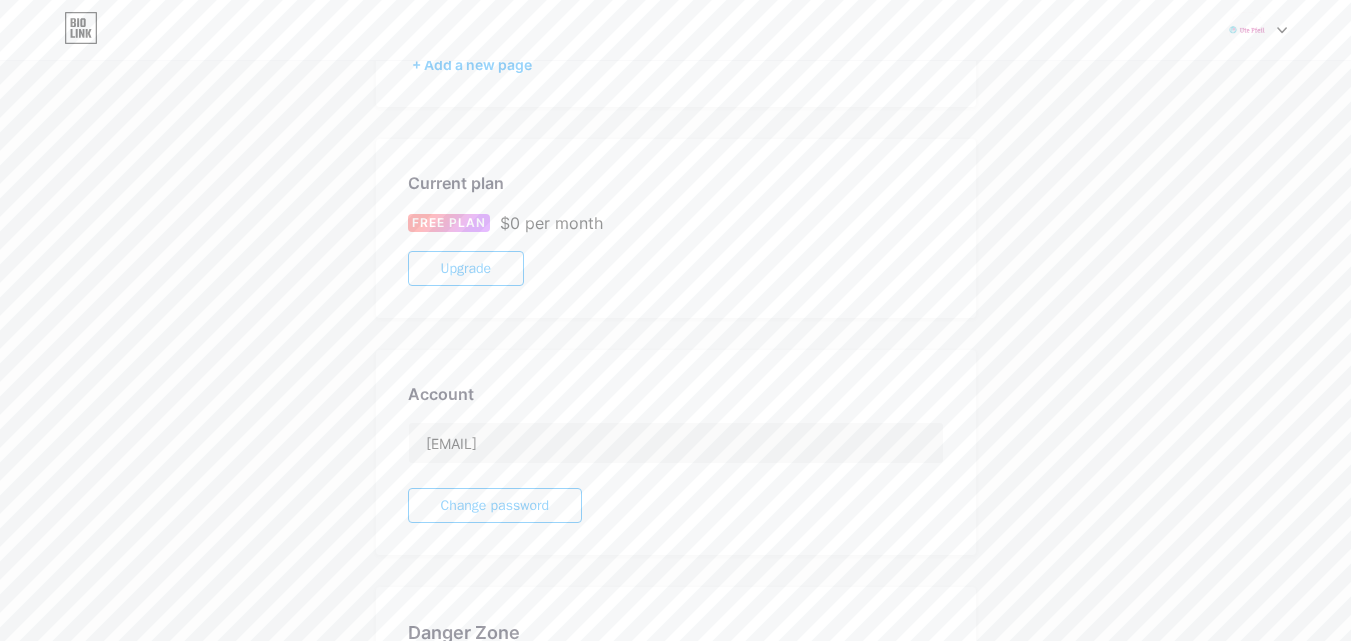 scroll, scrollTop: 0, scrollLeft: 0, axis: both 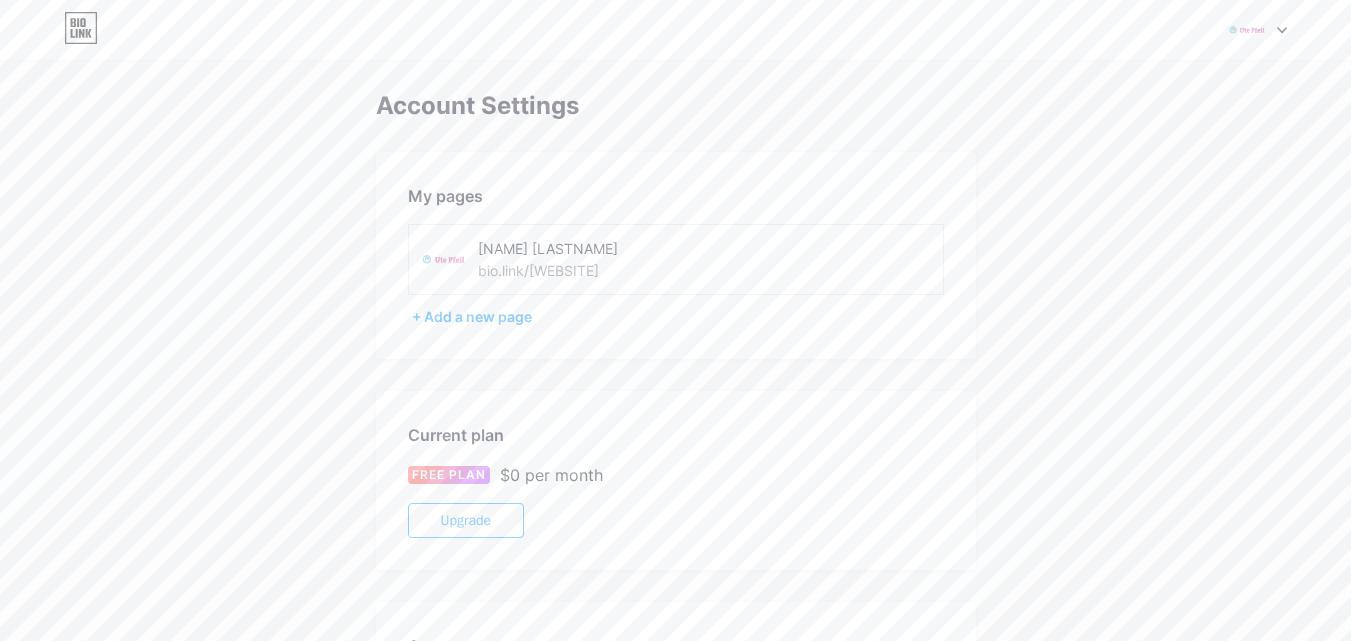 click at bounding box center [1258, 30] 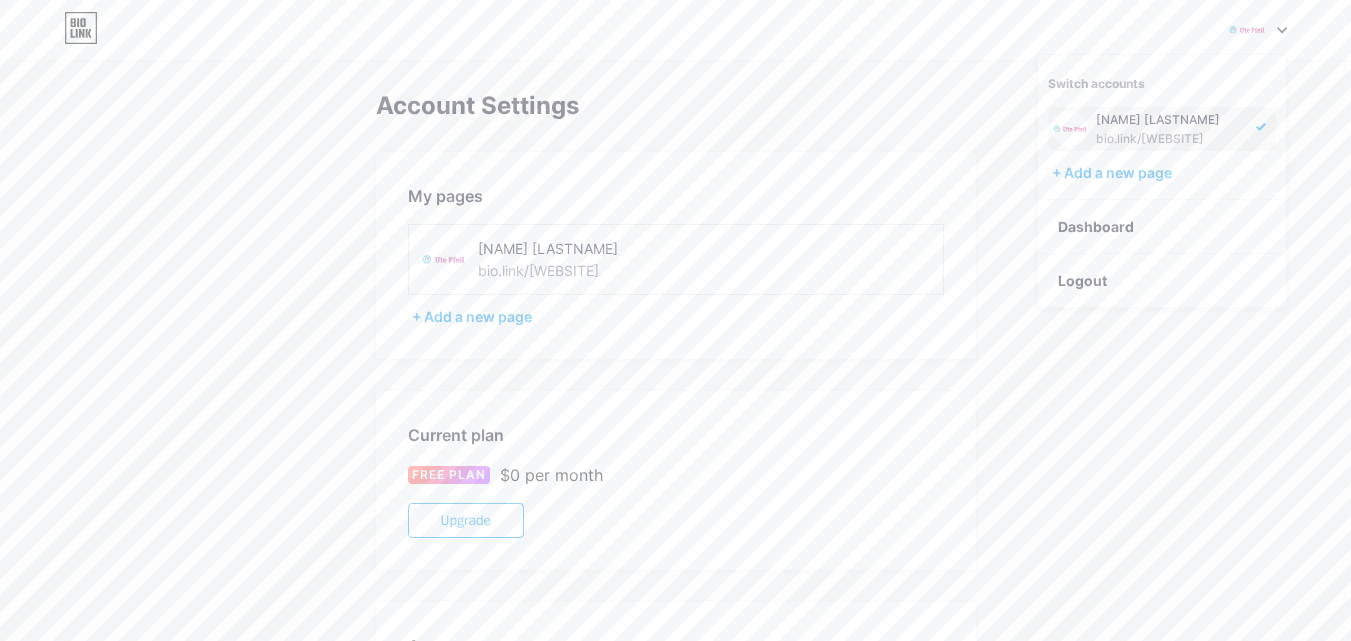 click on "[NAME] [LASTNAME] bio.link/[WEBSITE]" at bounding box center (1162, 129) 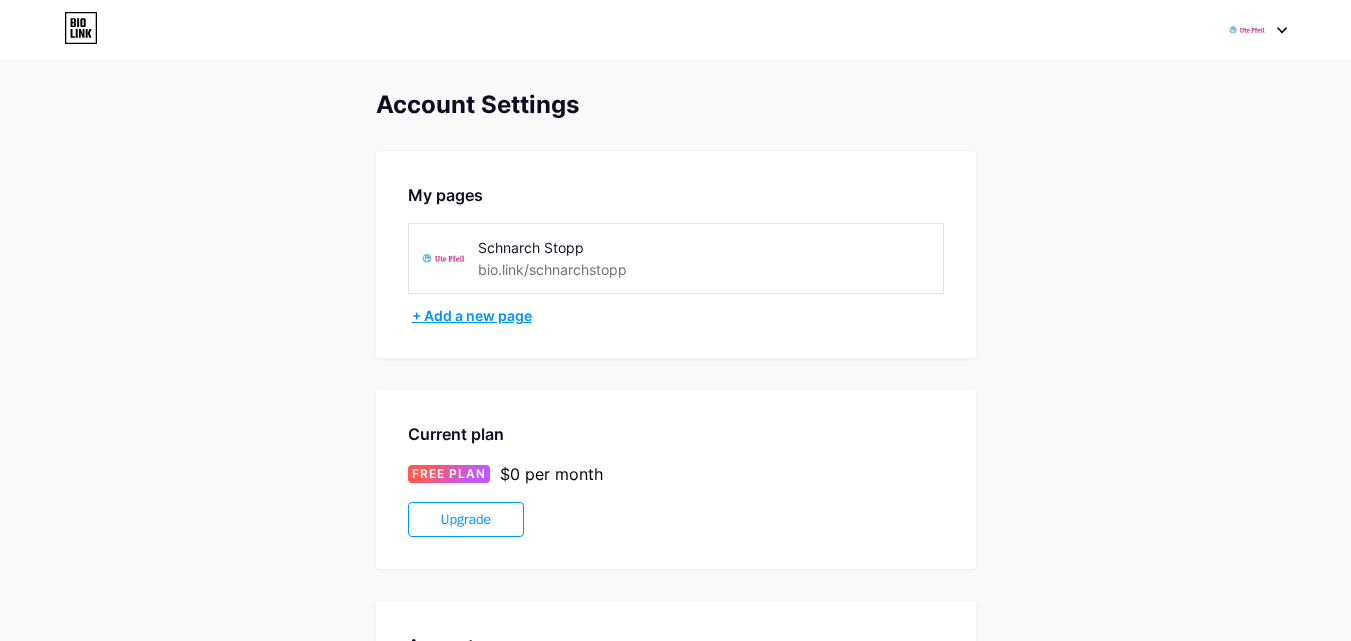 scroll, scrollTop: 0, scrollLeft: 0, axis: both 